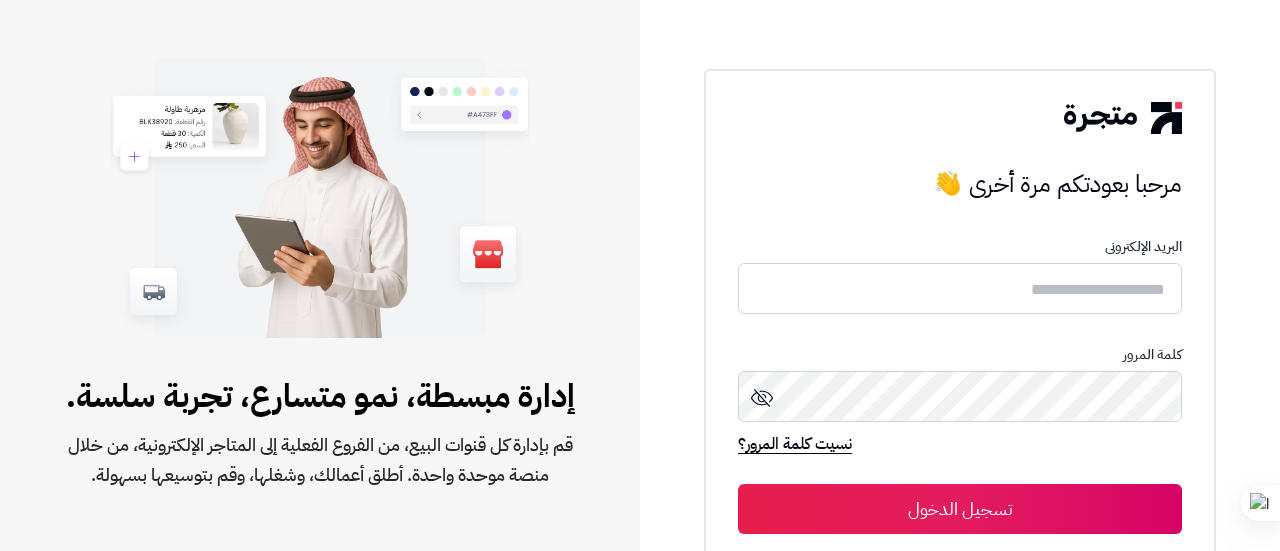 scroll, scrollTop: 0, scrollLeft: 0, axis: both 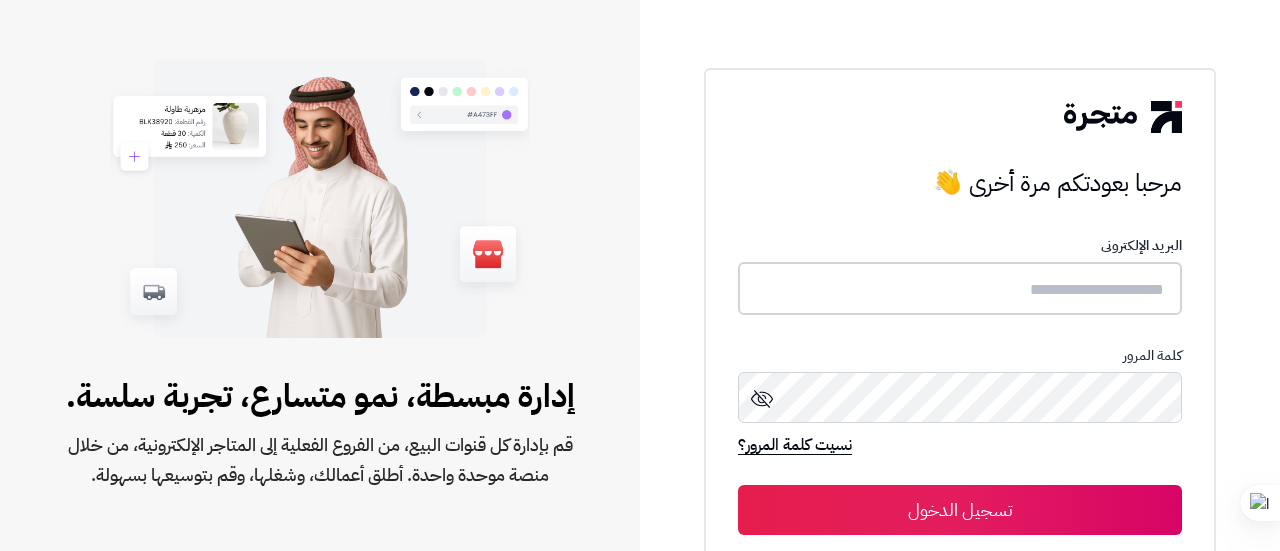 click at bounding box center (960, 288) 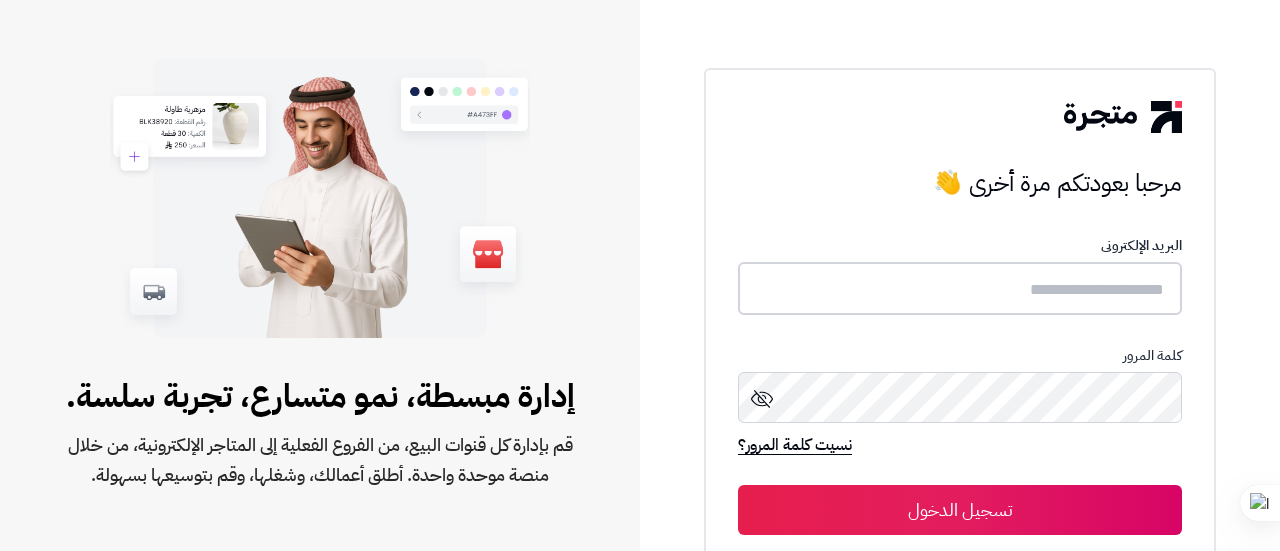 paste on "**********" 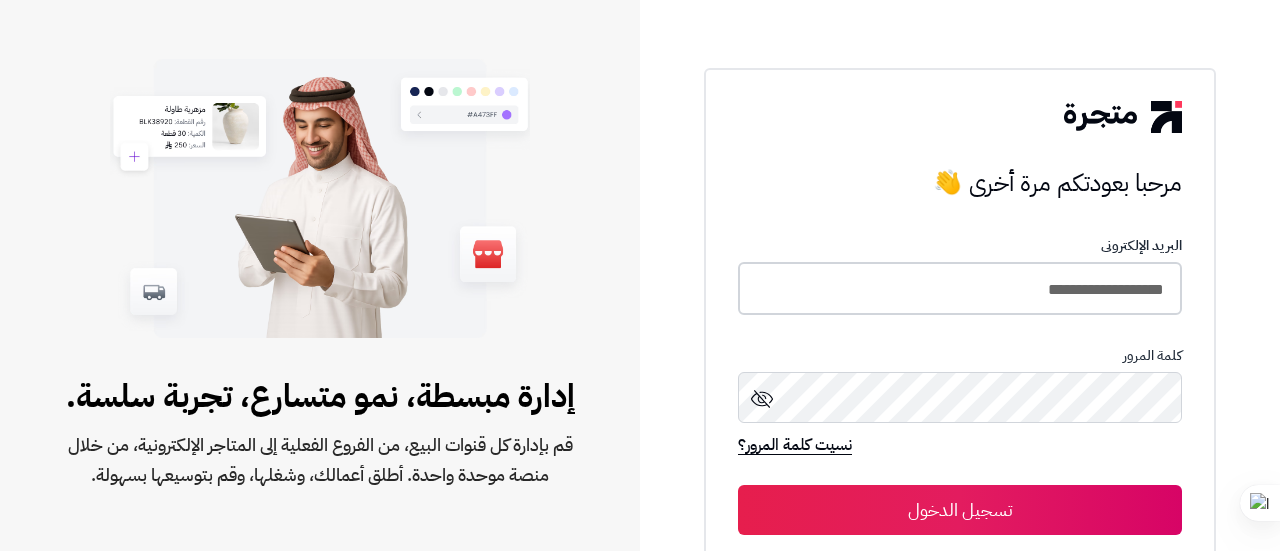type on "**********" 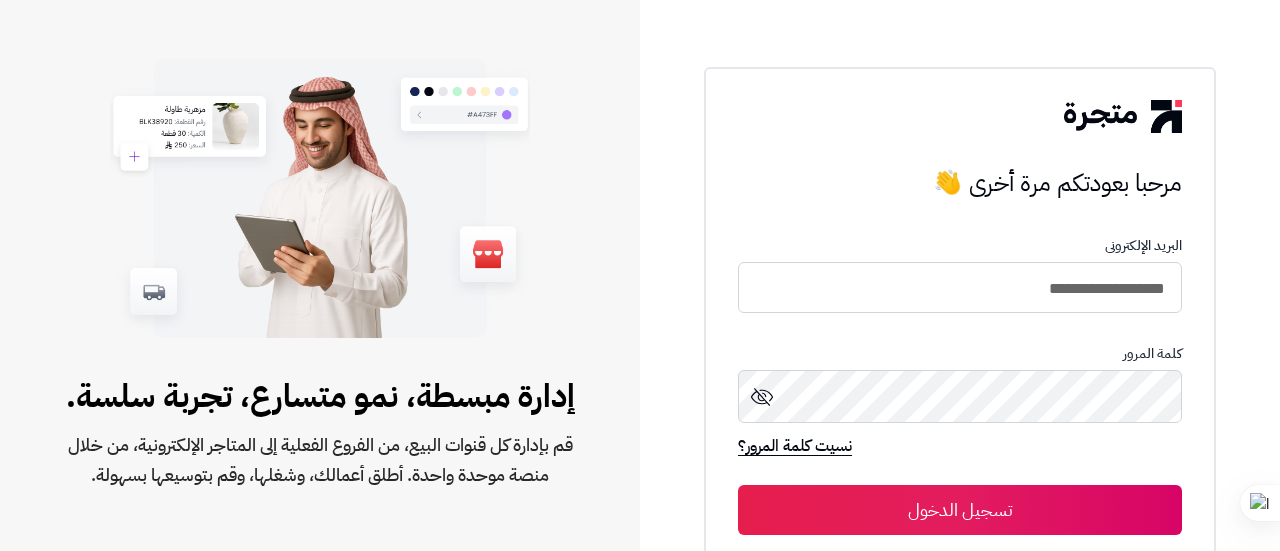 click on "تسجيل الدخول" at bounding box center [960, 510] 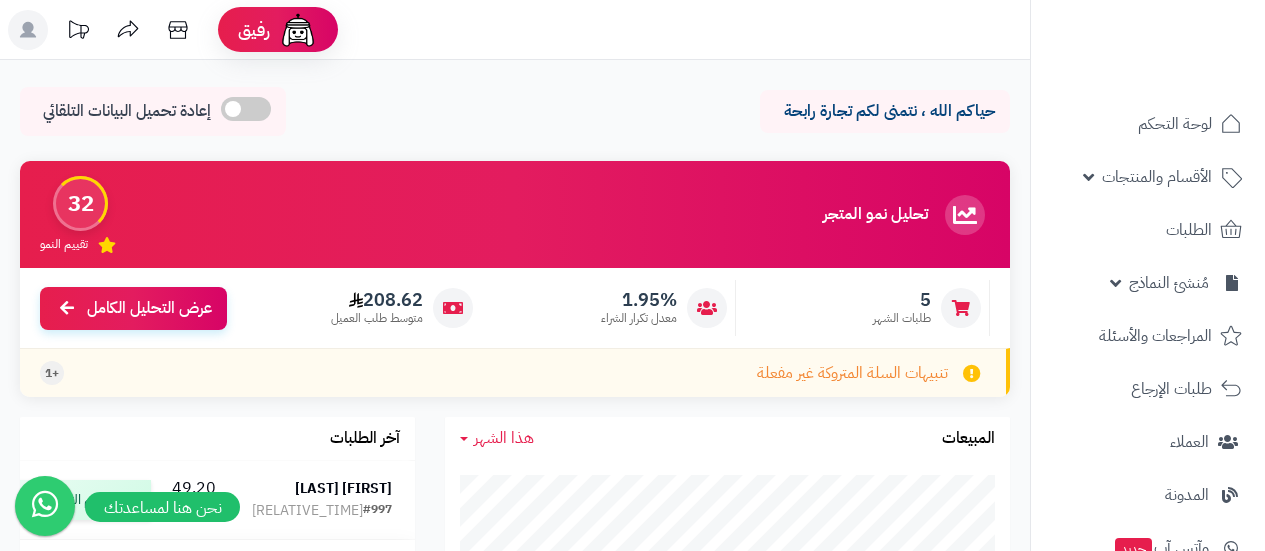 scroll, scrollTop: 0, scrollLeft: 0, axis: both 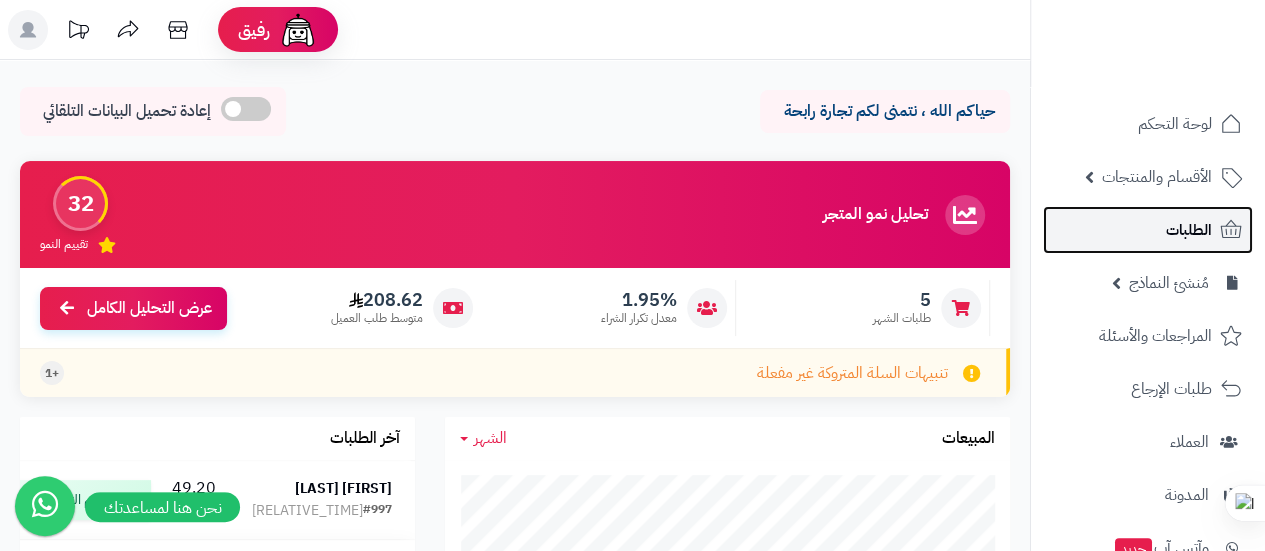 click on "الطلبات" at bounding box center [1148, 230] 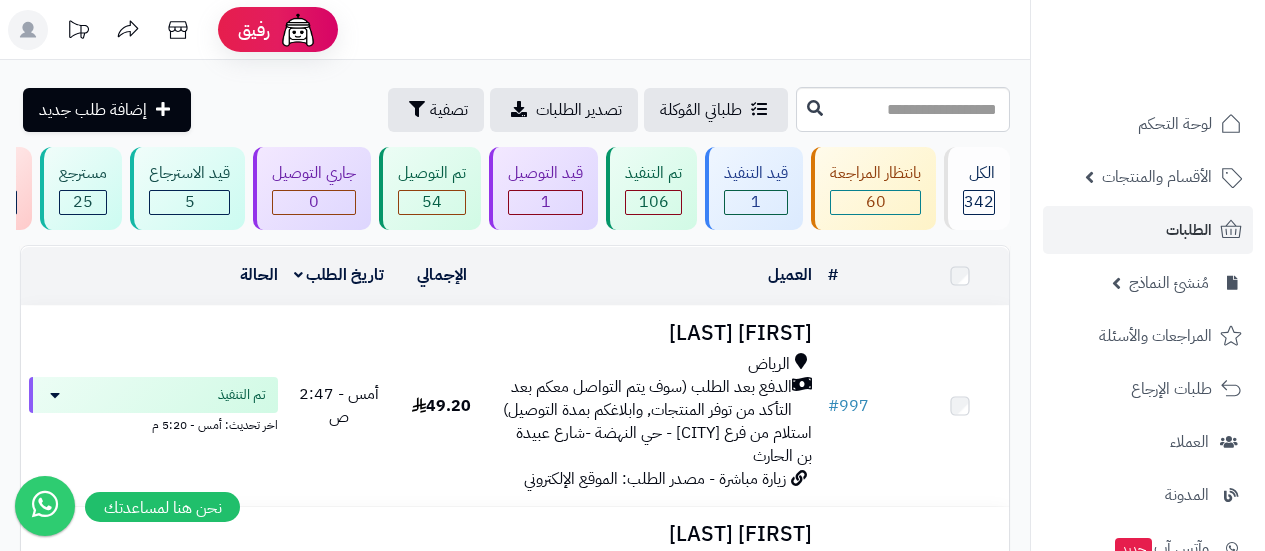 scroll, scrollTop: 0, scrollLeft: 0, axis: both 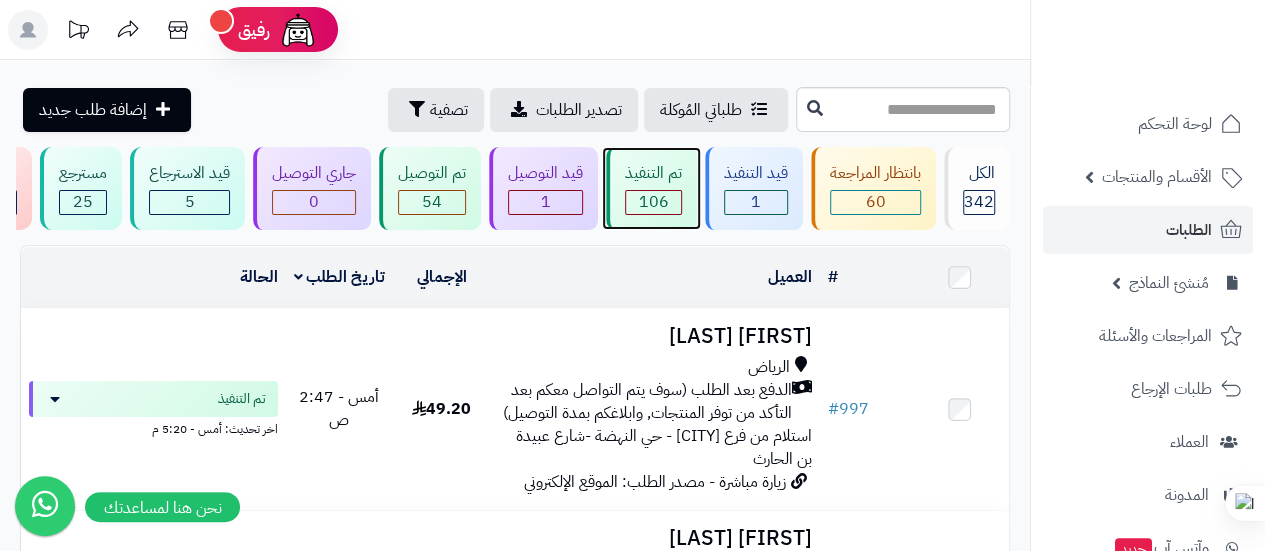 click on "106" at bounding box center (653, 202) 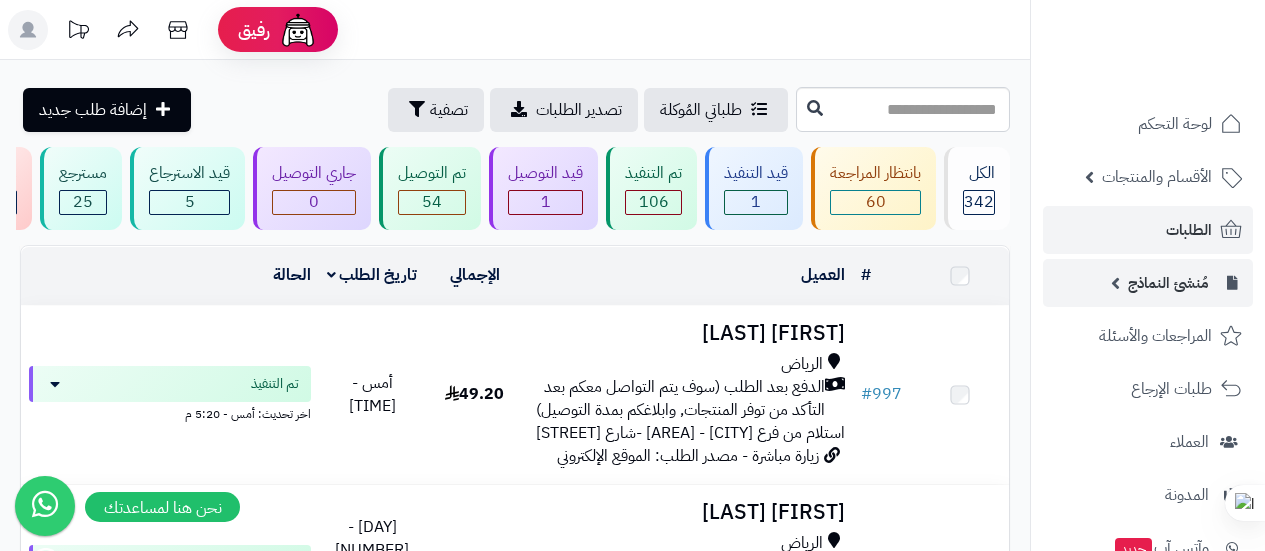 scroll, scrollTop: 0, scrollLeft: 0, axis: both 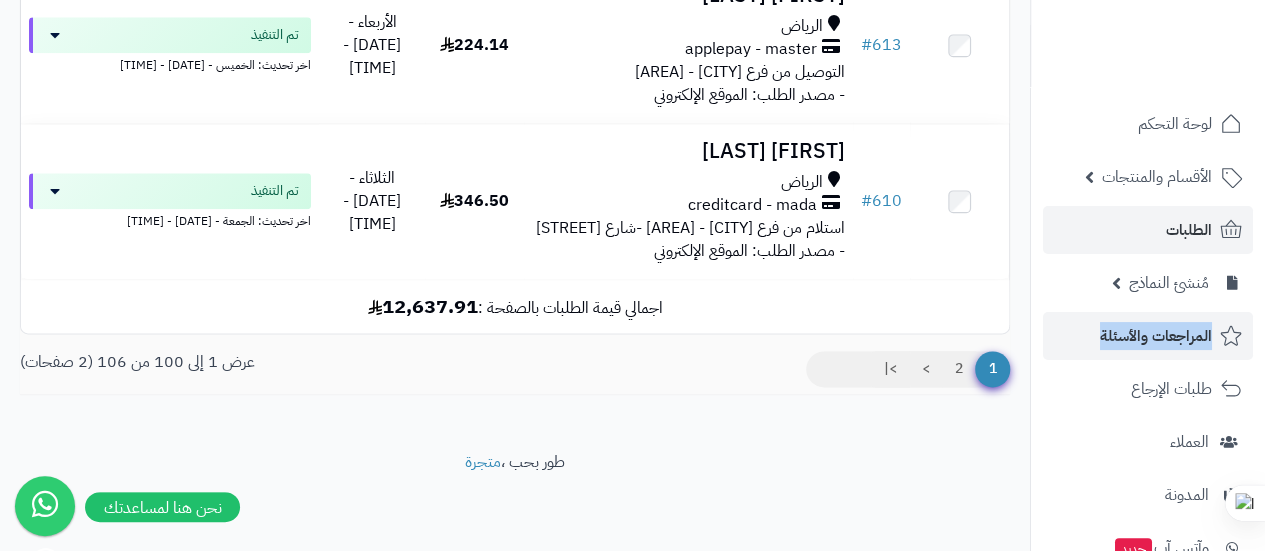 drag, startPoint x: 1034, startPoint y: 273, endPoint x: 1036, endPoint y: 323, distance: 50.039986 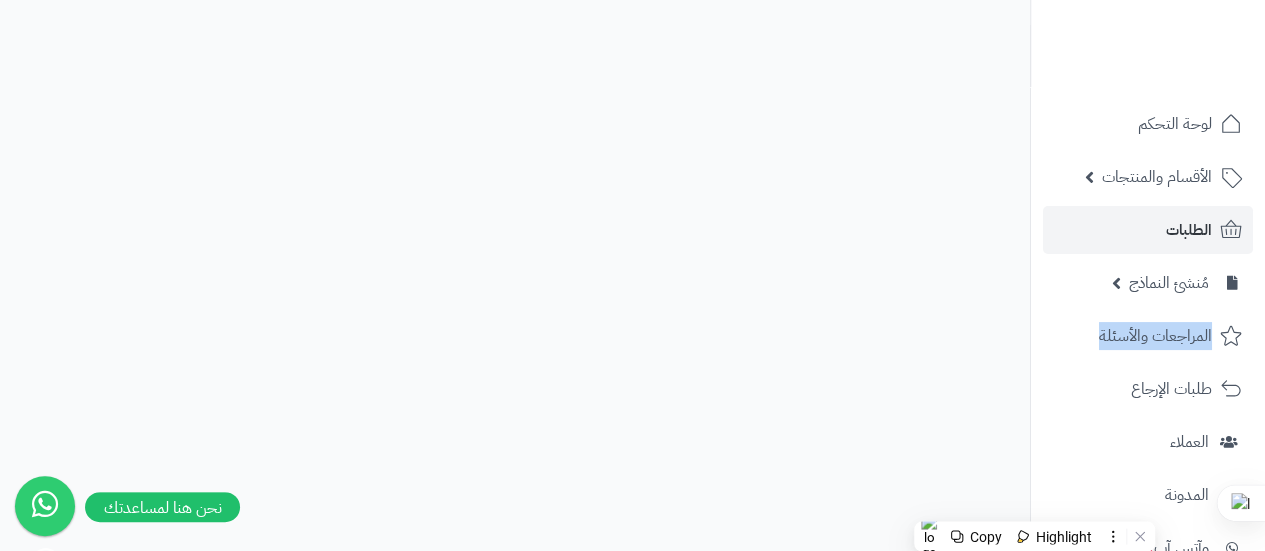 scroll, scrollTop: 416, scrollLeft: 0, axis: vertical 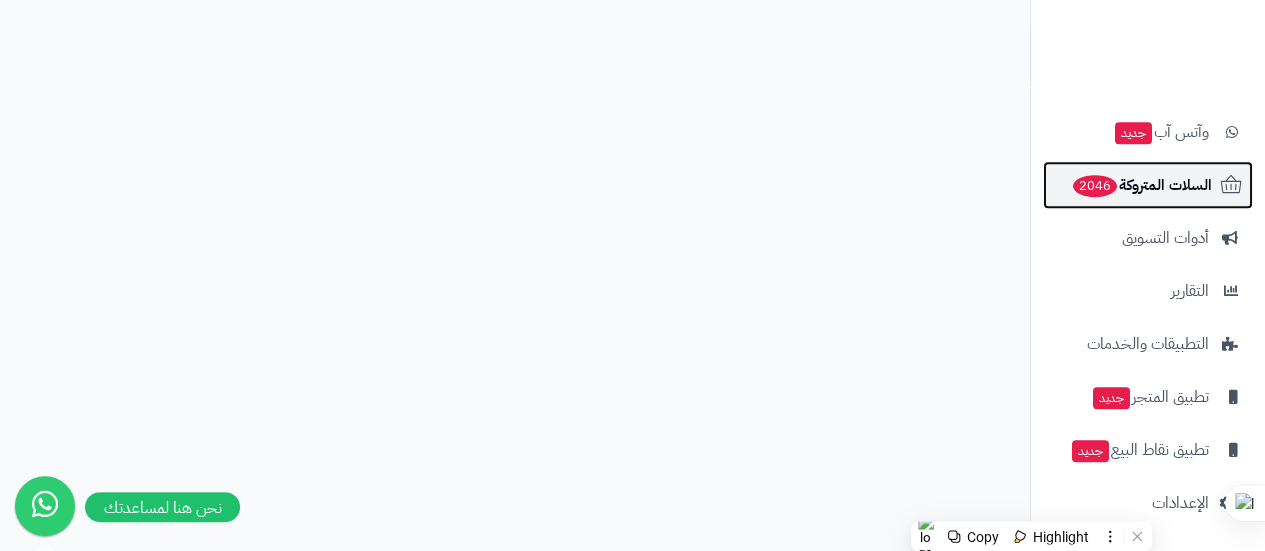 click on "السلات المتروكة  2046" at bounding box center (1141, 185) 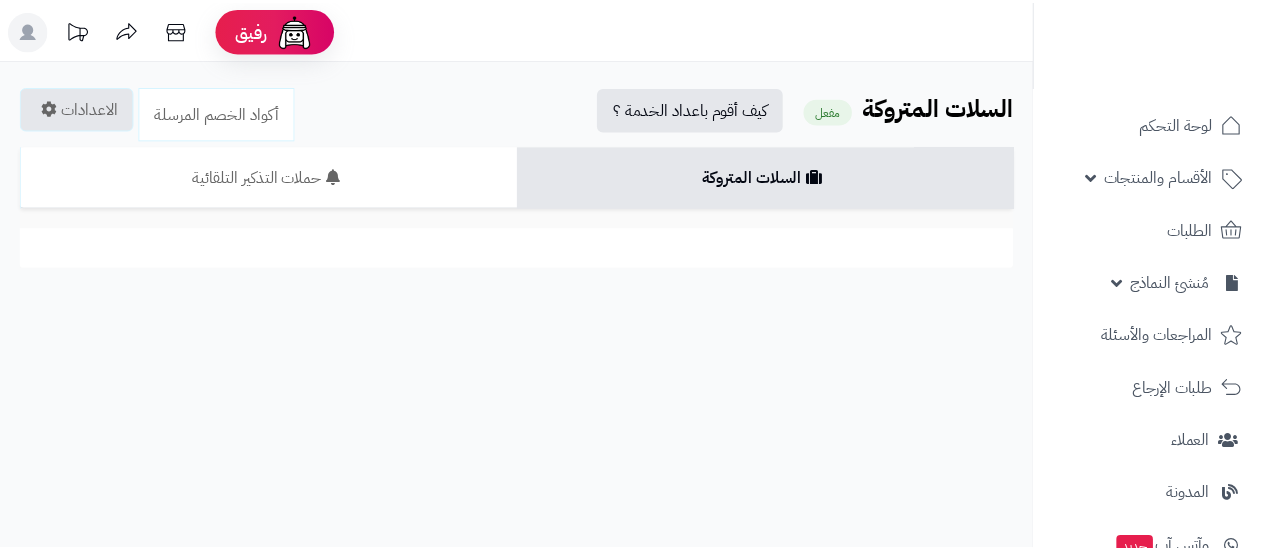 scroll, scrollTop: 0, scrollLeft: 0, axis: both 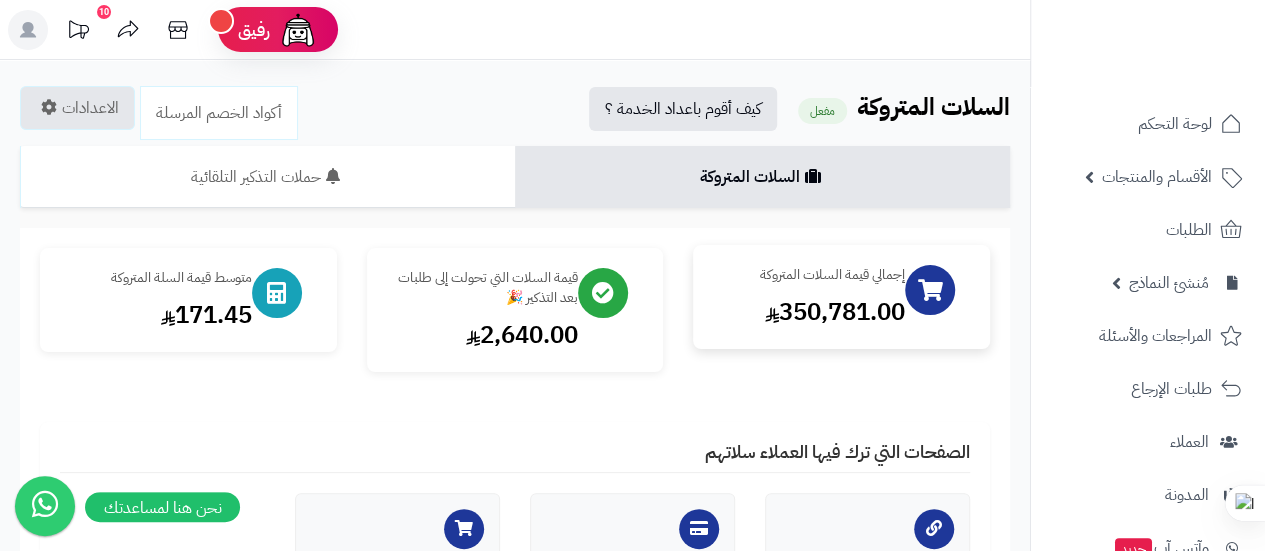 click on "إجمالي قيمة السلات المتروكة" at bounding box center [809, 275] 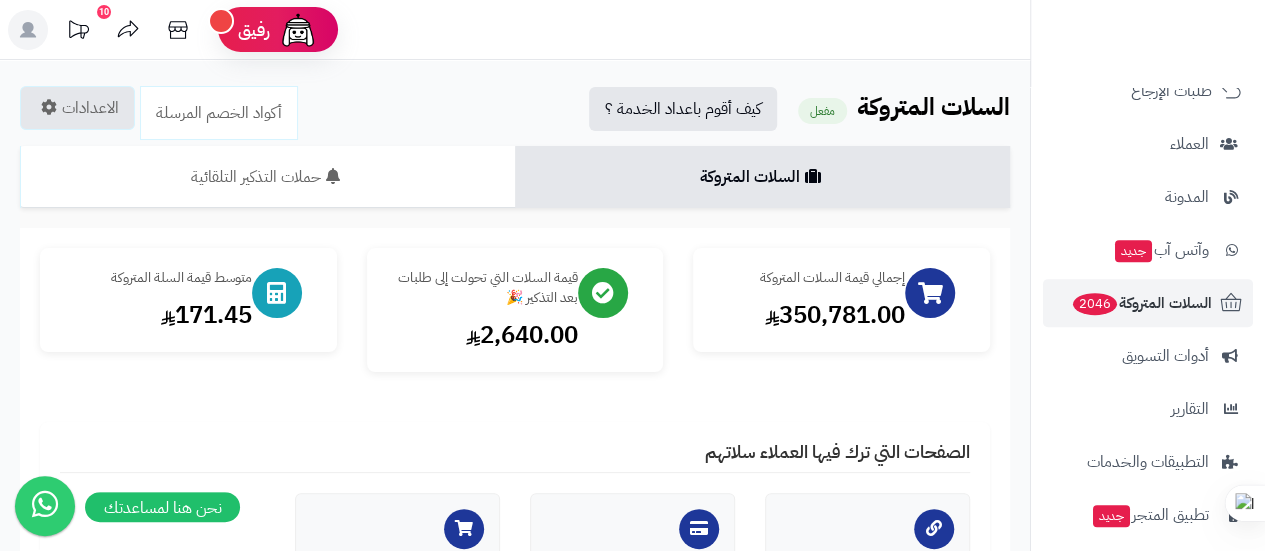 scroll, scrollTop: 324, scrollLeft: 0, axis: vertical 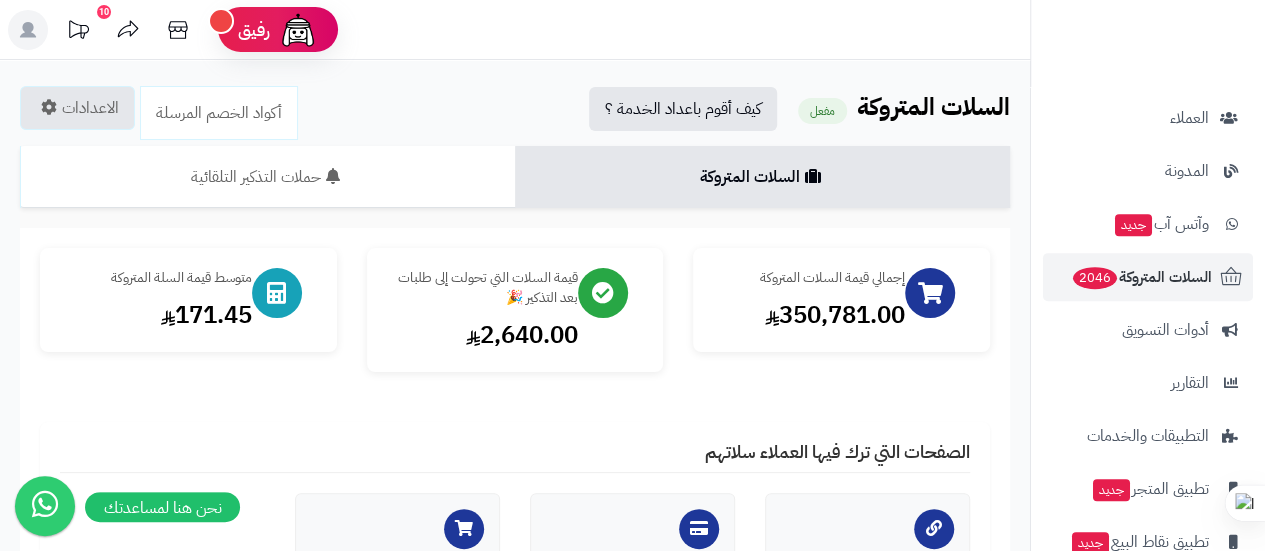 click on "تم إرسال التذكيرات بنجاح !  ×
السلات المتروكة
حملات التذكير التلقائية
الاحصائيات
الاعدادات
الإحصائيات
أكواد الخصم المرسلة
حفظ التغييرات الاعدادات العامة: حالة نظام السلات المتروكة
تفعيل/تعطيل
**** ****
إرسال التذكيرات تلقائيًا
تفعيل/تعطيل
**** ****
يتم إرسال التذكيرات تلقائيًا بناء على إعداد كل تذكير وبعد مرور المدة المحددة على ترك السلة
في حال كان لدى المتجر تطبيق جوال سيصل نسخة من التنبيه كإشعار على جوال العميل نص رسالة الواتس آب اليدوية يمكنك إستخدام المتغيرات الآتية في الرسالة  وسيتم تضمينها تلقائيًأ    {firstname}    -  الاسم الأول   {lastname}" at bounding box center (515, 1317) 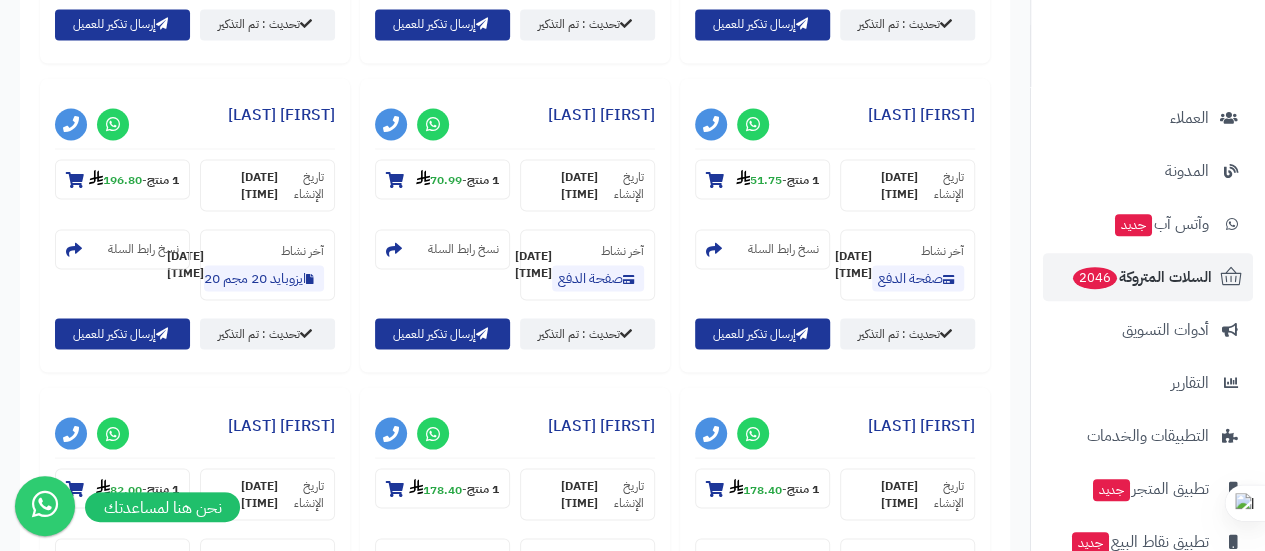 scroll, scrollTop: 1720, scrollLeft: 0, axis: vertical 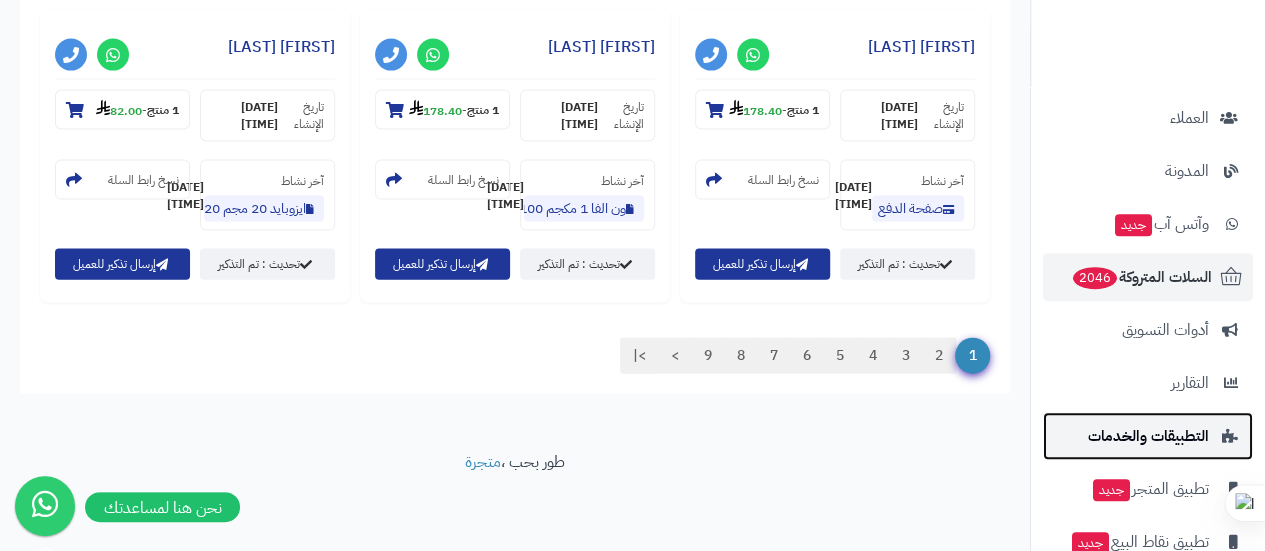 click on "التطبيقات والخدمات" at bounding box center [1148, 436] 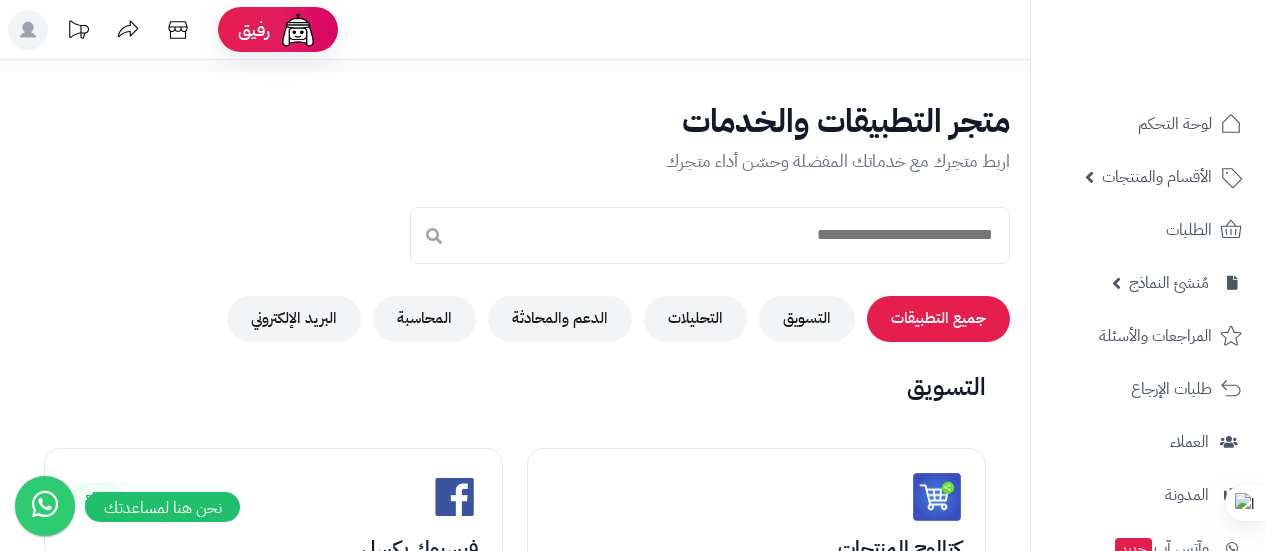 scroll, scrollTop: 0, scrollLeft: 0, axis: both 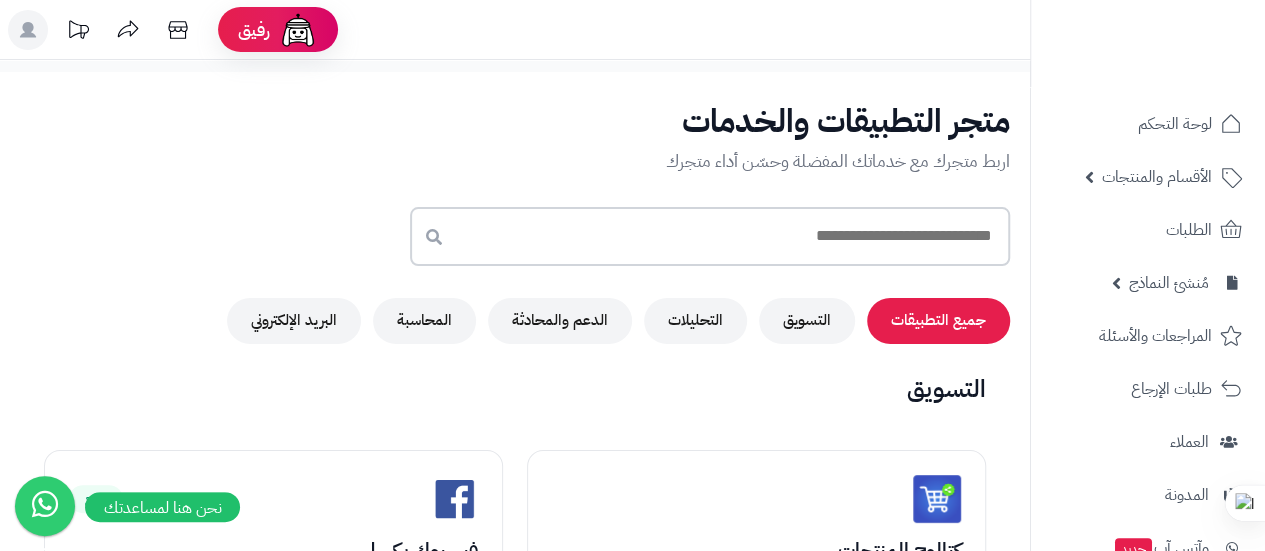 click at bounding box center [710, 236] 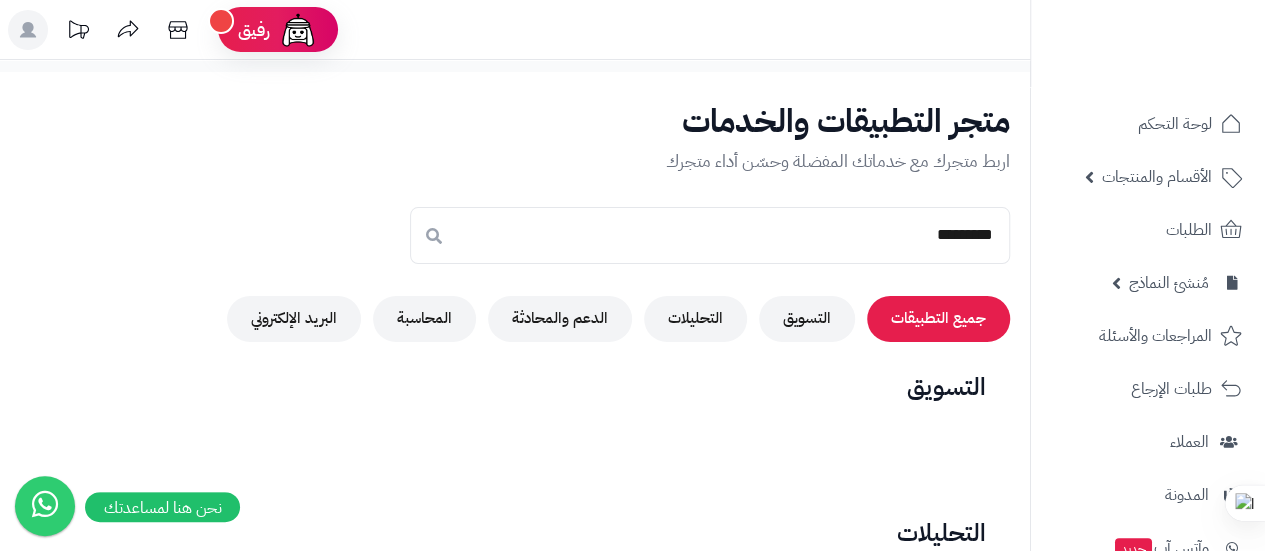 click on "متجر التطبيقات والخدمات اربط متجرك مع خدماتك المفضلة وحسّن أداء متجرك
*********
جميع التطبيقات
التسويق
التحليلات
الدعم والمحادثة
المحاسبة
البريد الإلكتروني" at bounding box center [515, 223] 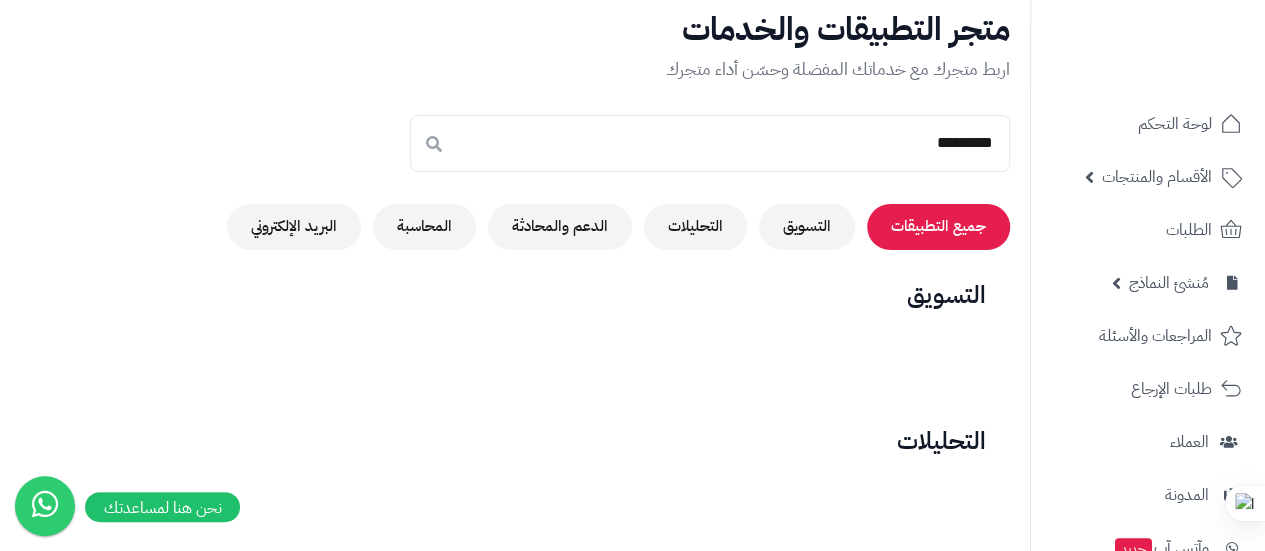 scroll, scrollTop: 0, scrollLeft: 0, axis: both 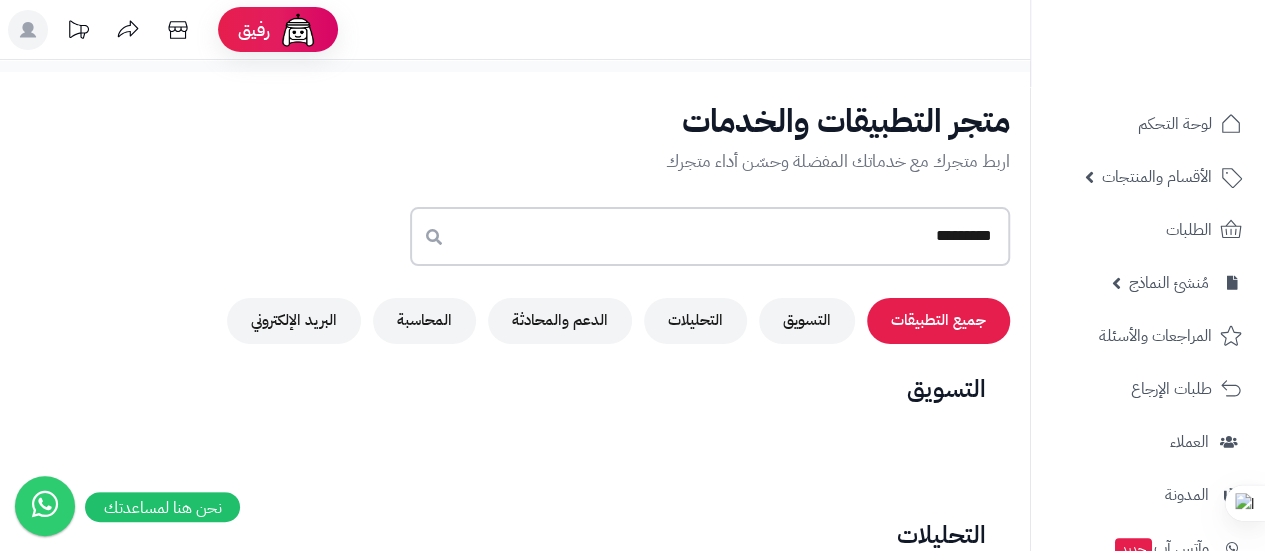 click on "*********" at bounding box center (710, 236) 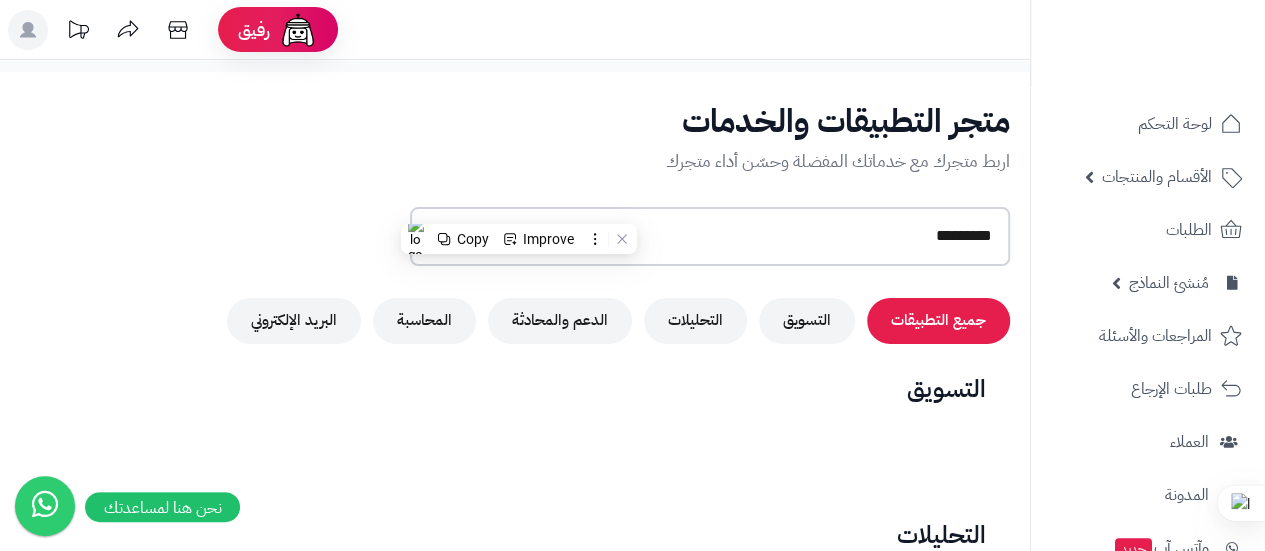 click on "*********" at bounding box center (710, 236) 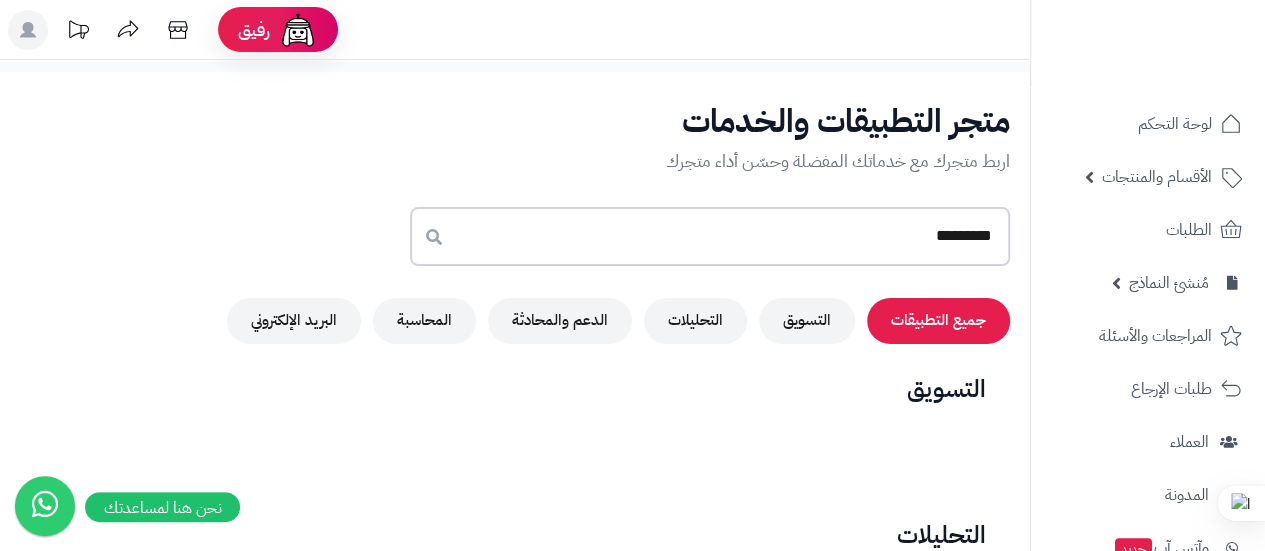 click on "*********" at bounding box center [710, 236] 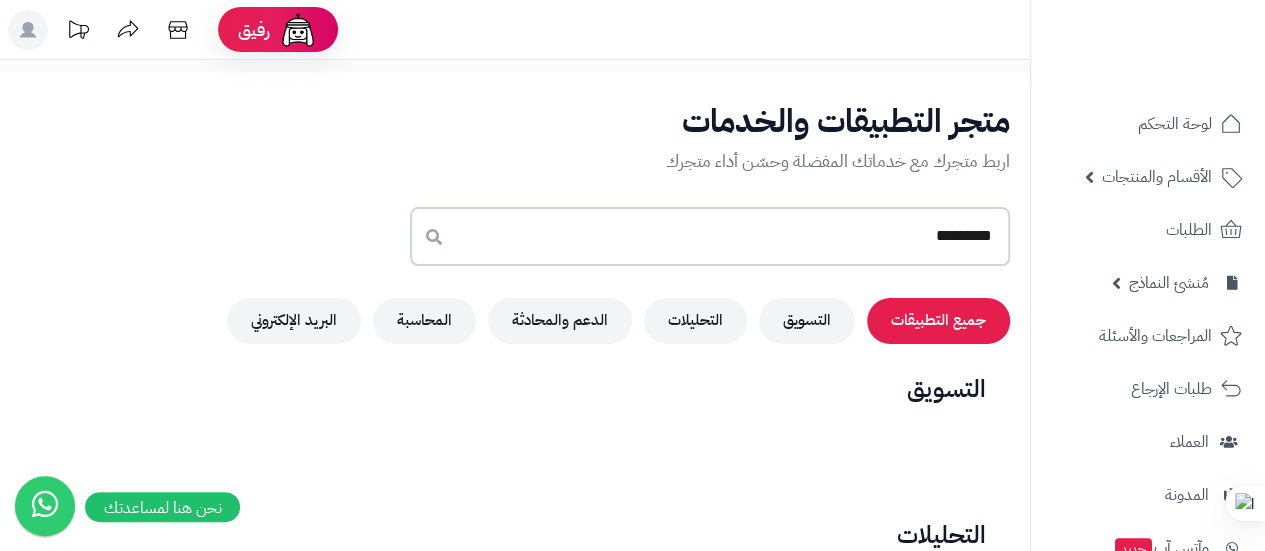 click on "*********" at bounding box center [710, 236] 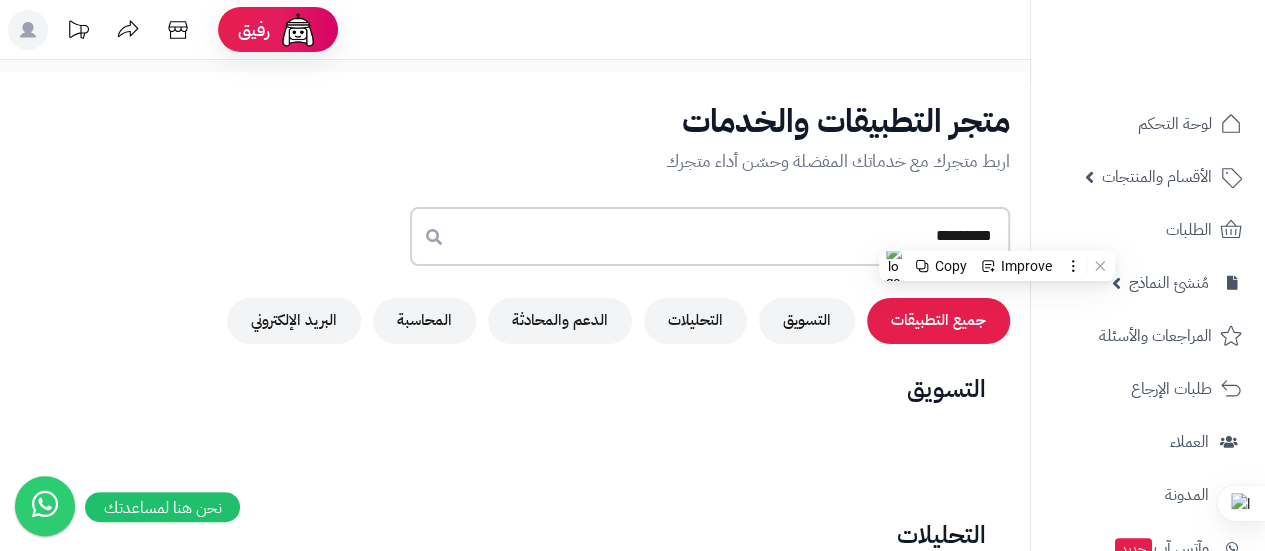 click on "*********" at bounding box center [710, 236] 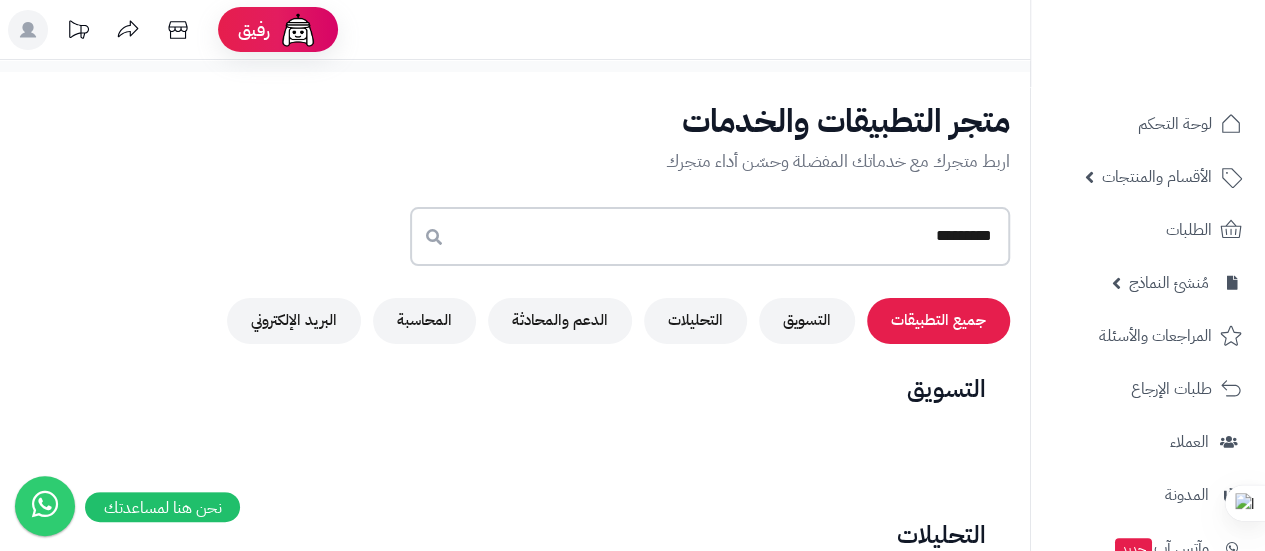 type on "*********" 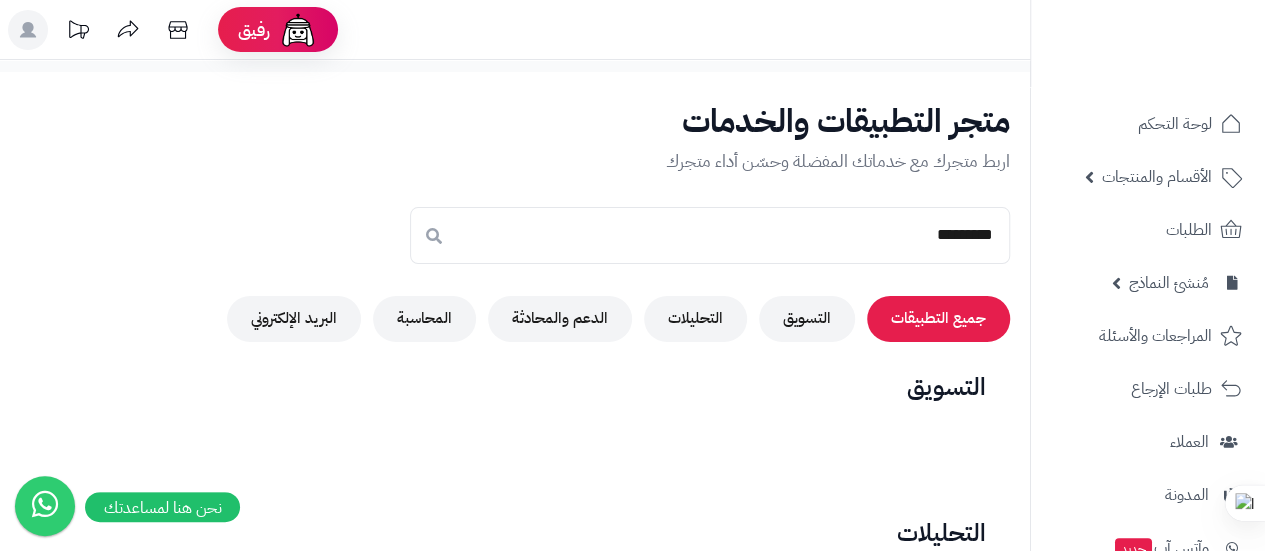 click on "متجر التطبيقات والخدمات" at bounding box center (515, 121) 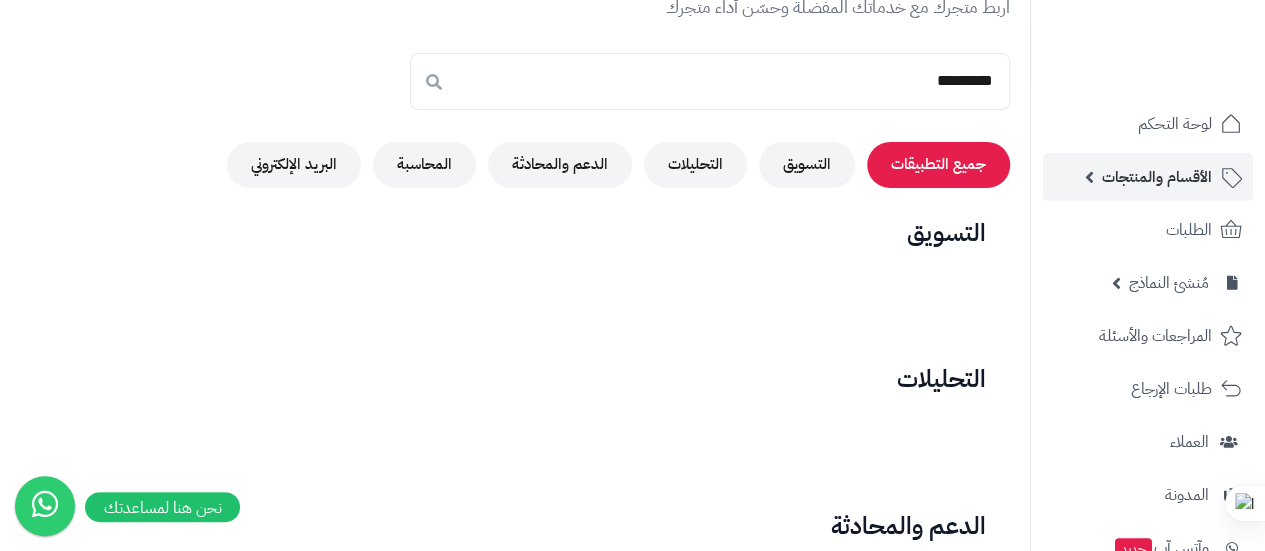 scroll, scrollTop: 93, scrollLeft: 0, axis: vertical 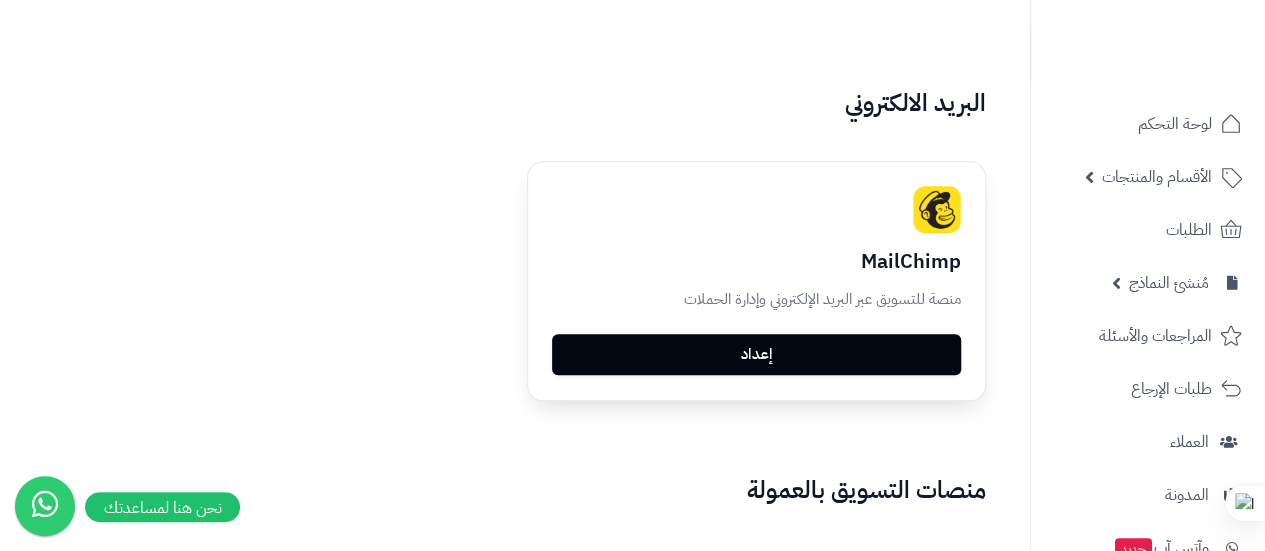 click on "إعداد" at bounding box center [756, 355] 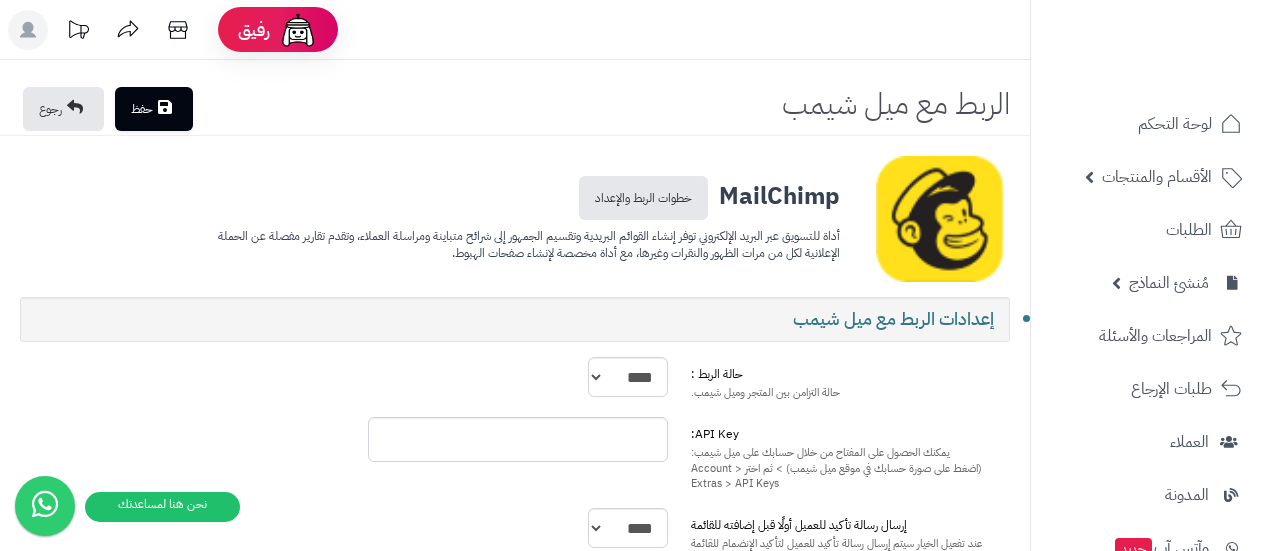 scroll, scrollTop: 0, scrollLeft: 0, axis: both 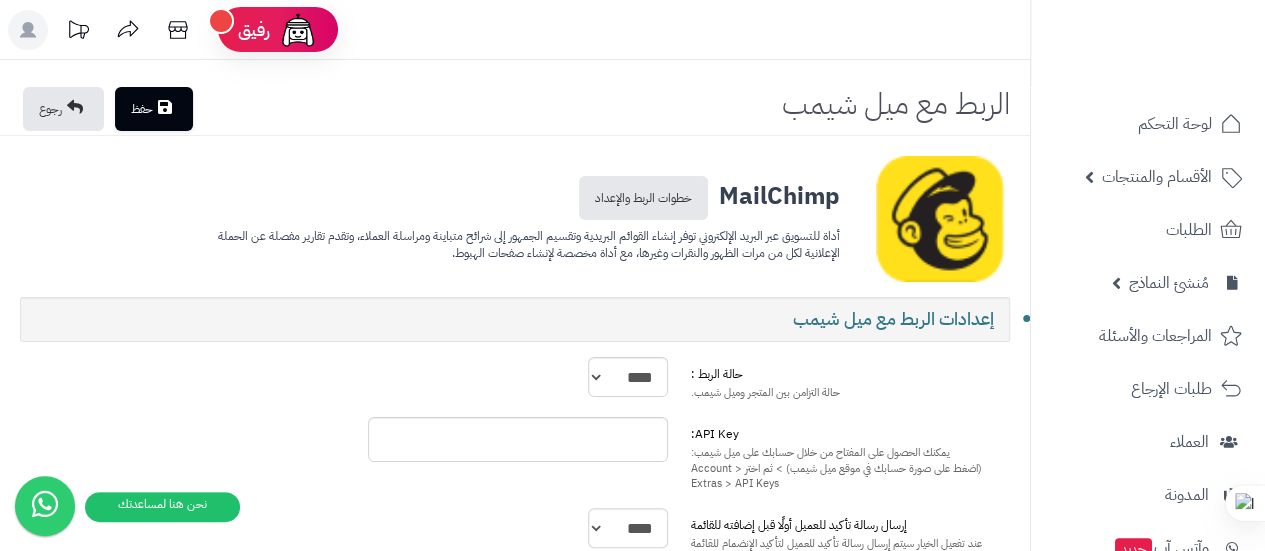 click on "إعدادات الربط مع ميل شيمب" at bounding box center [515, 319] 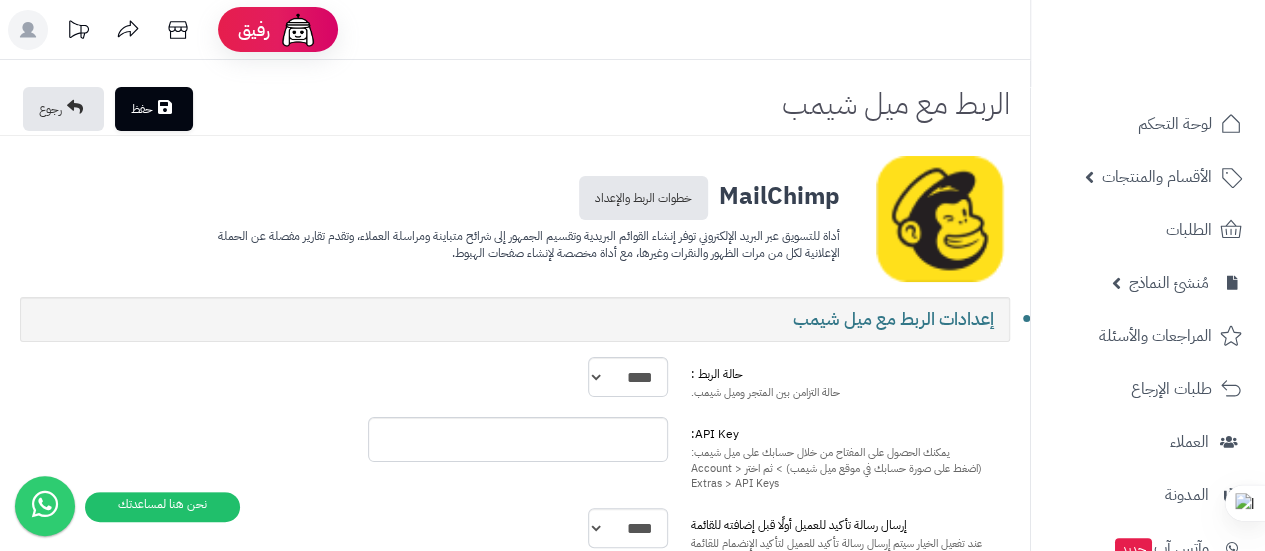 click on "حالة التزامن بين المتجر وميل شيمب." at bounding box center [850, 392] 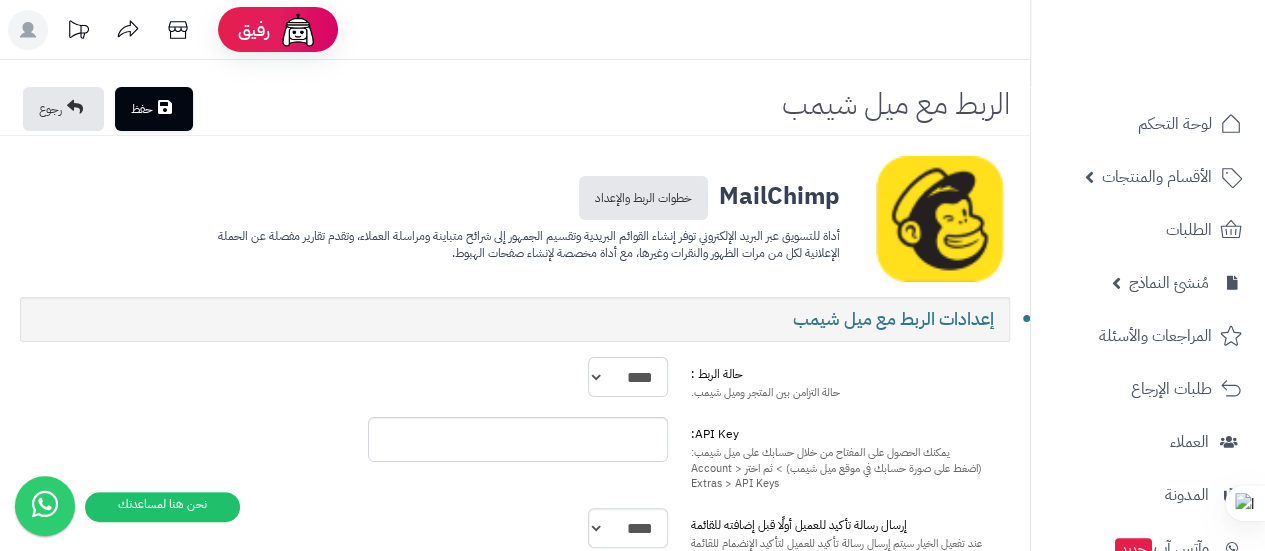 click on "****
****" at bounding box center [627, 377] 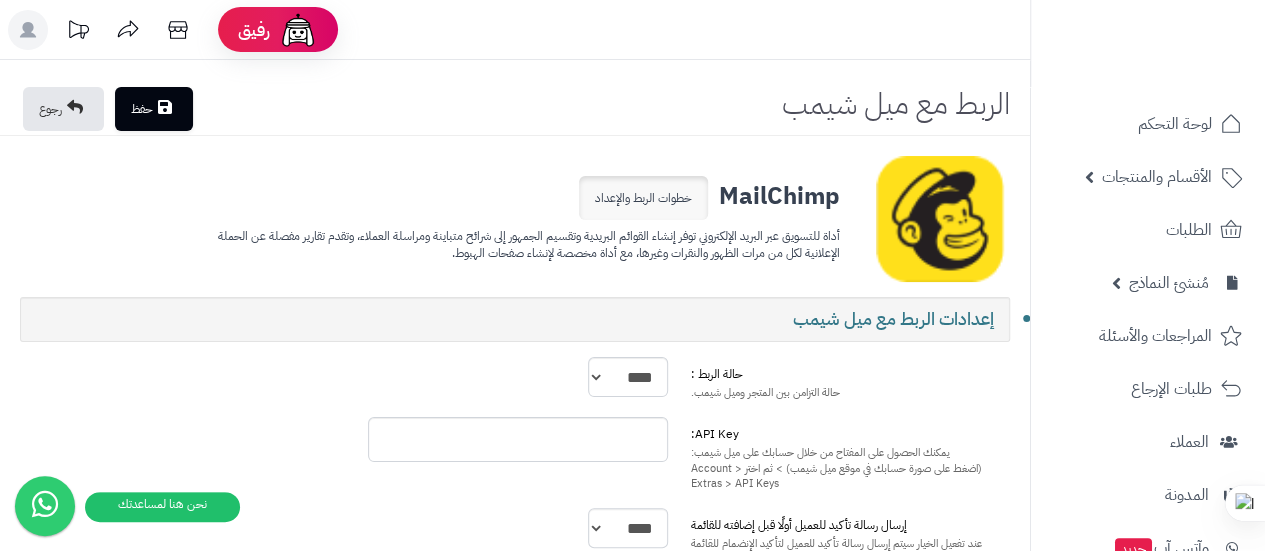 click on "خطوات الربط والإعداد" at bounding box center (643, 198) 